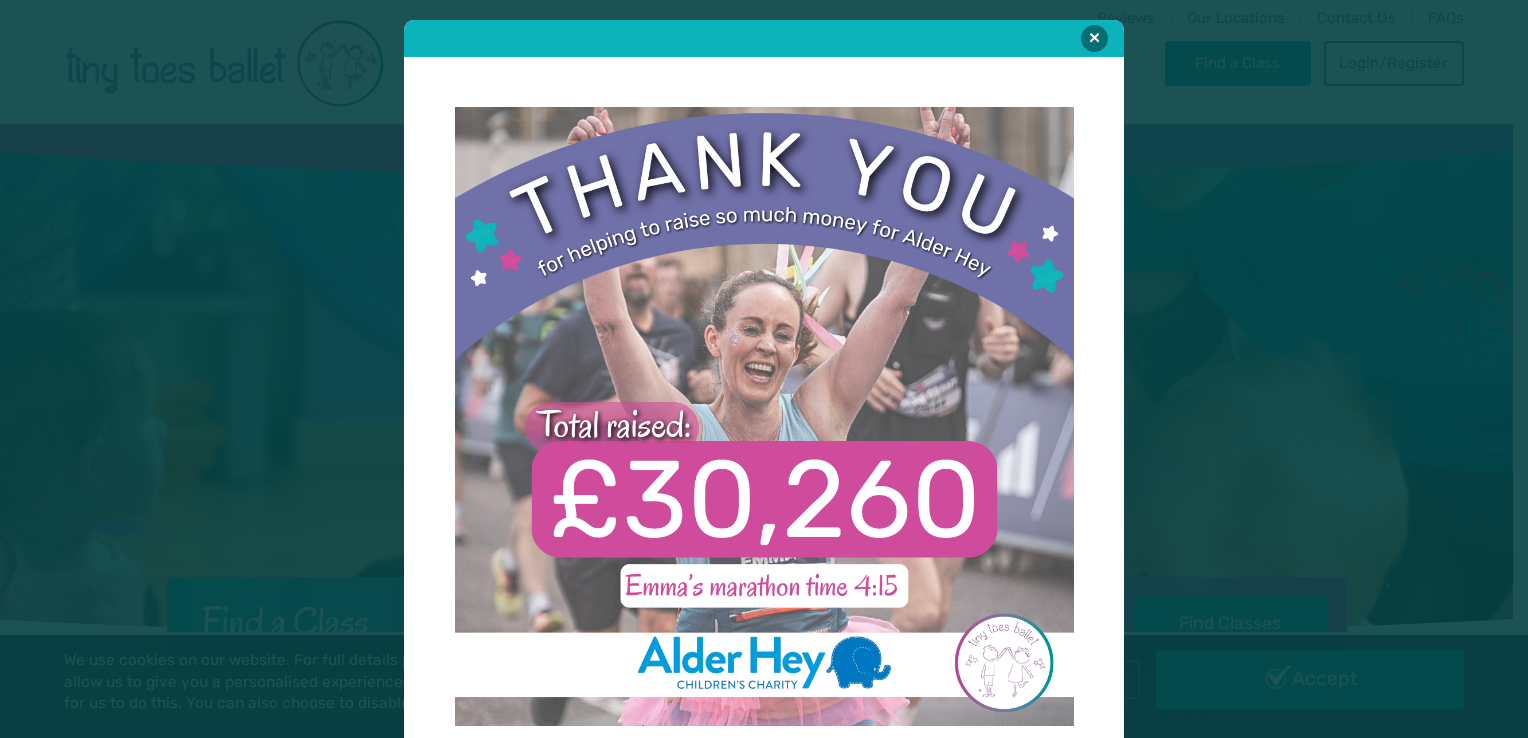 scroll, scrollTop: 0, scrollLeft: 0, axis: both 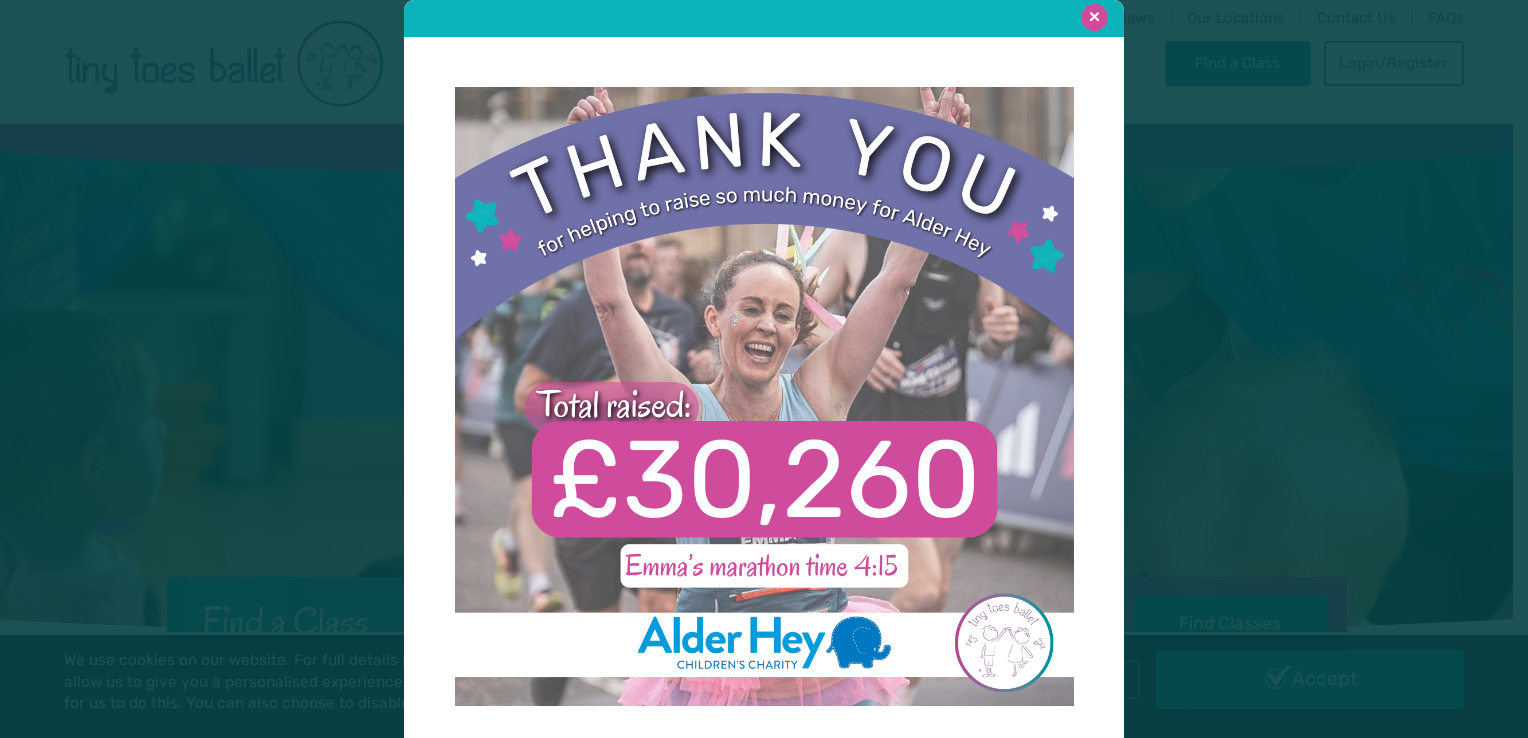click at bounding box center (1094, 17) 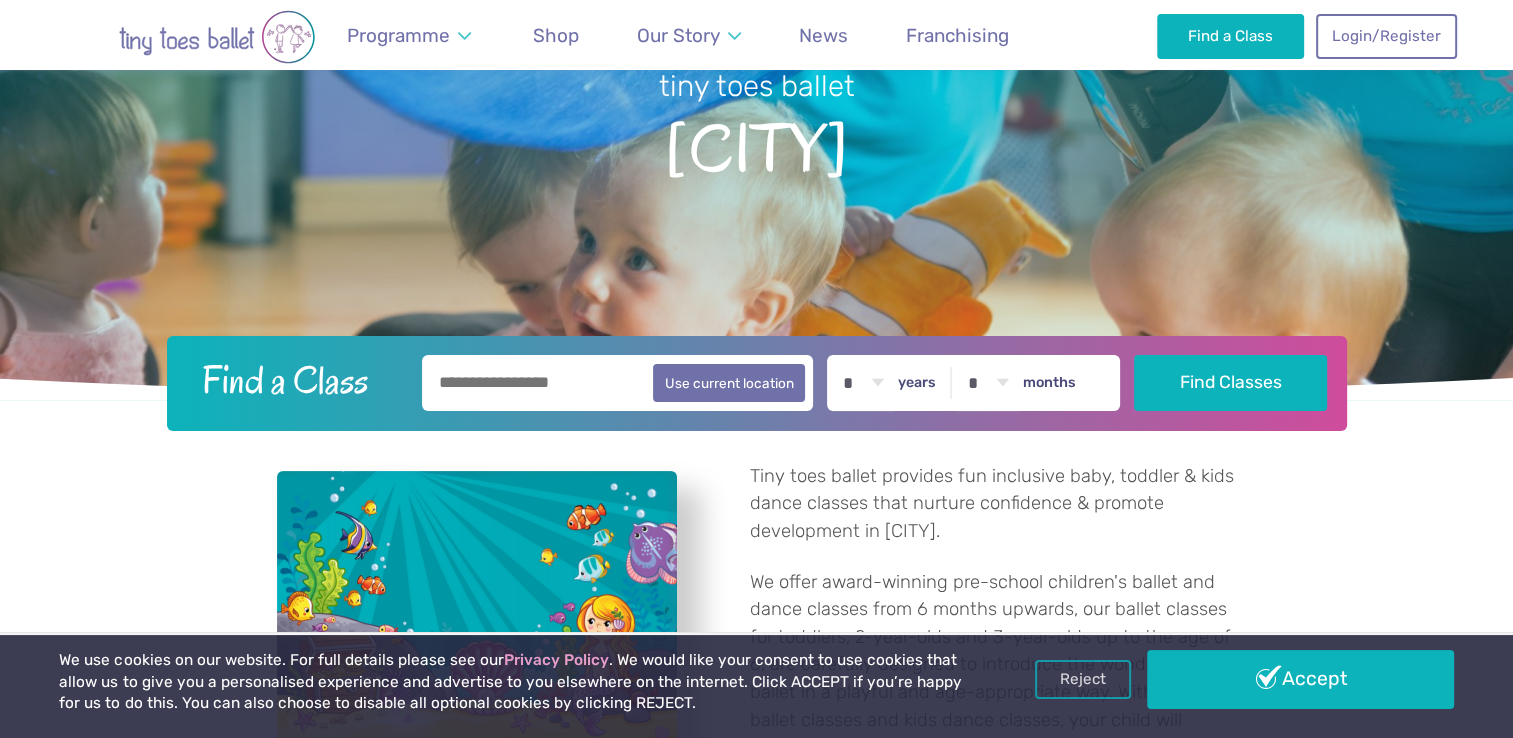 scroll, scrollTop: 392, scrollLeft: 0, axis: vertical 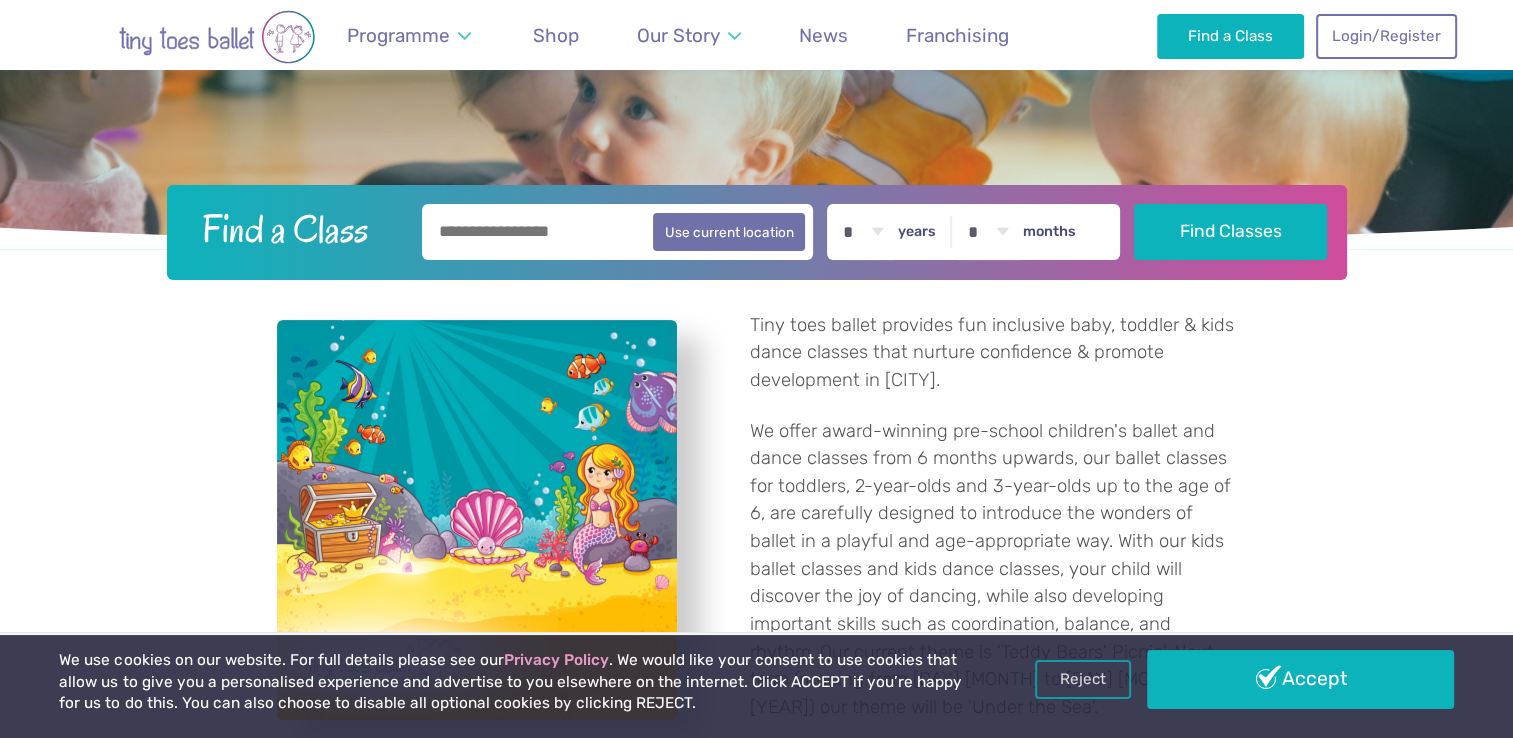 click at bounding box center [618, 232] 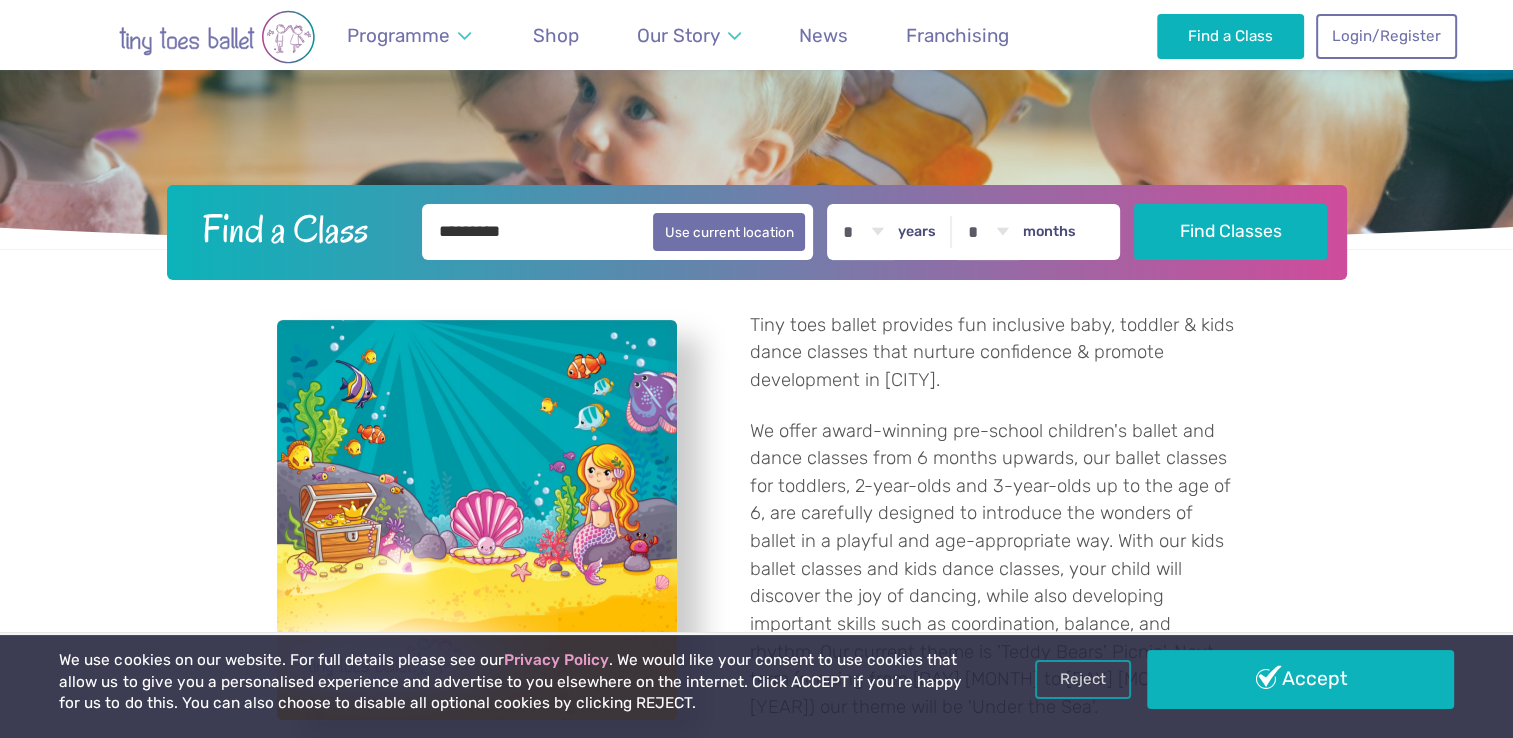 type on "*********" 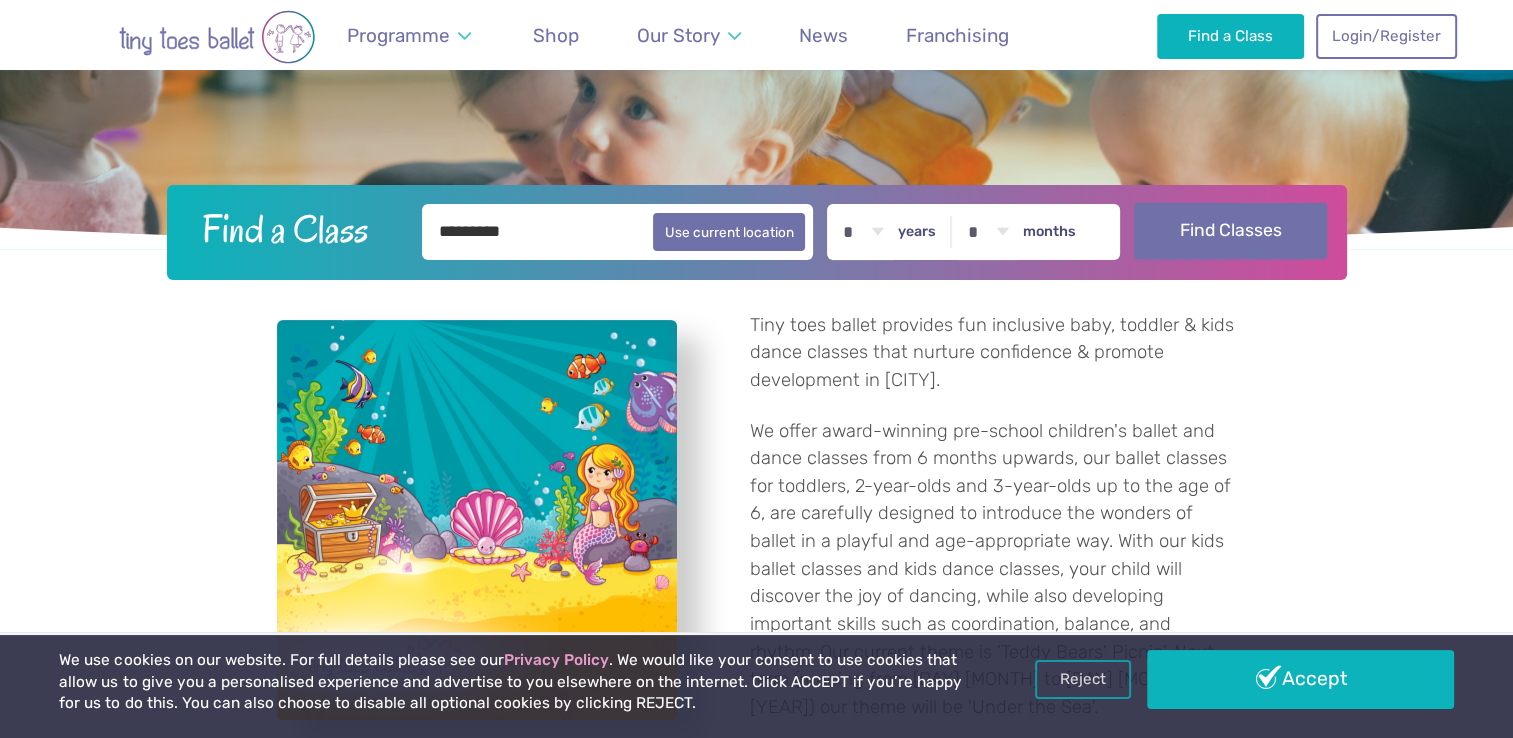click on "Find Classes" at bounding box center (1230, 231) 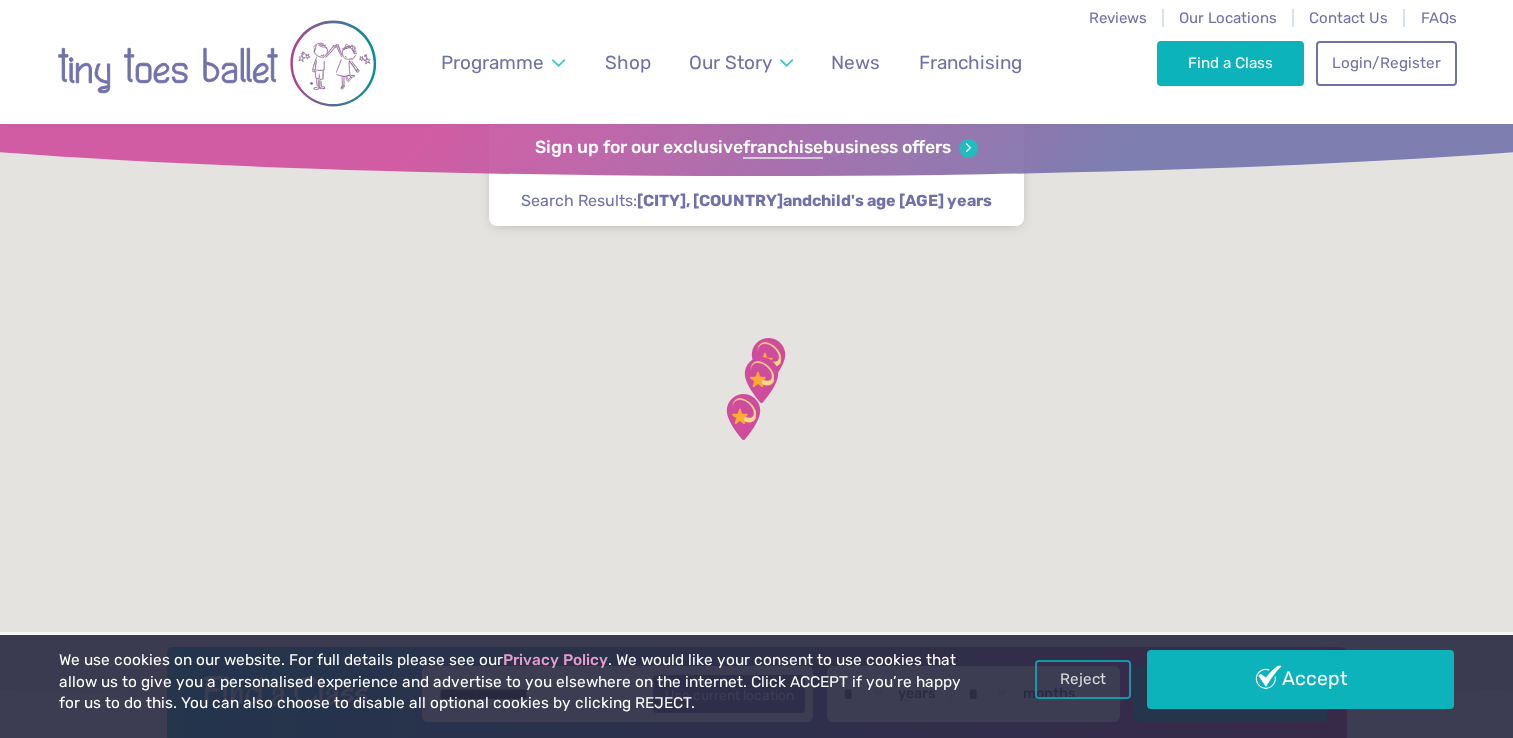 scroll, scrollTop: 0, scrollLeft: 0, axis: both 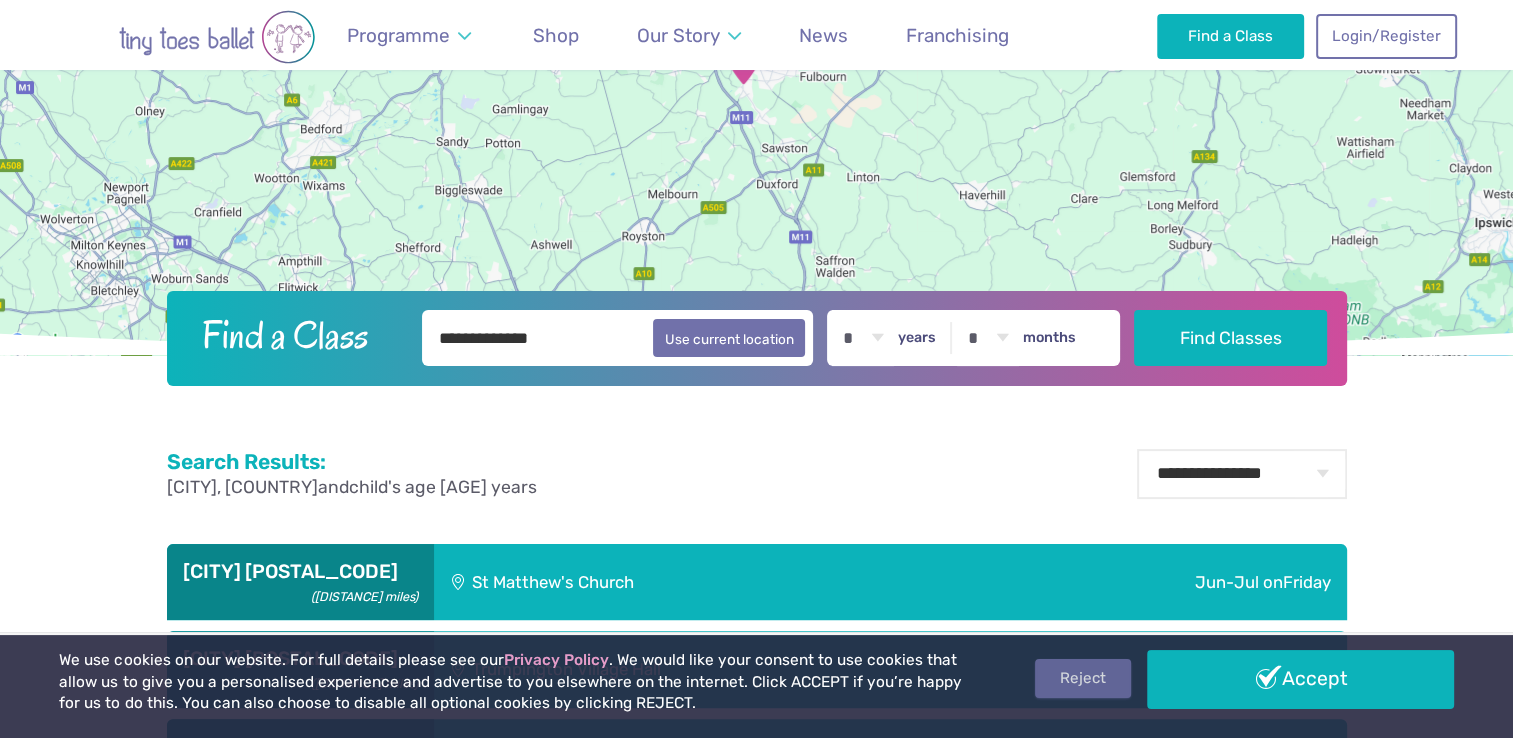 click on "Reject" at bounding box center [1083, 678] 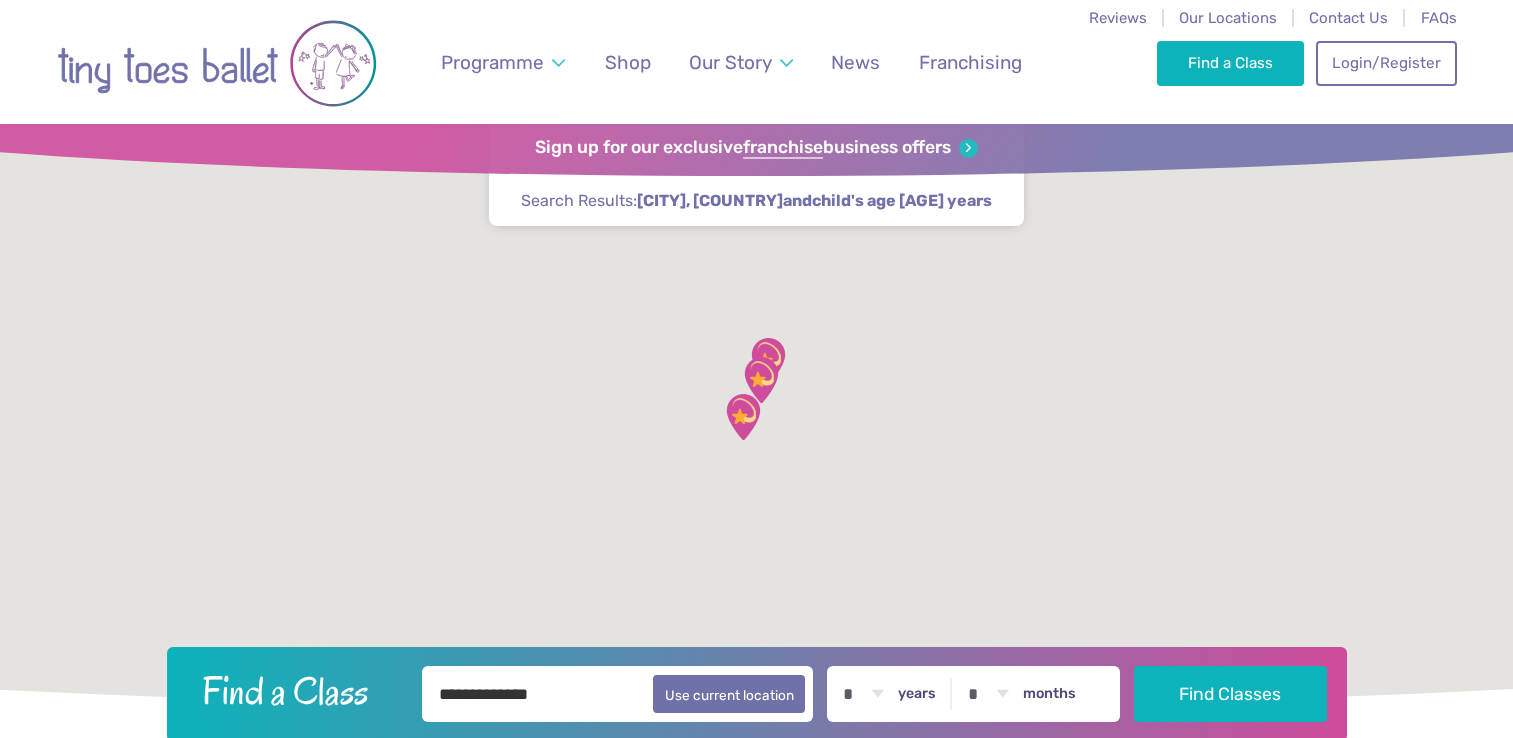 scroll, scrollTop: 0, scrollLeft: 0, axis: both 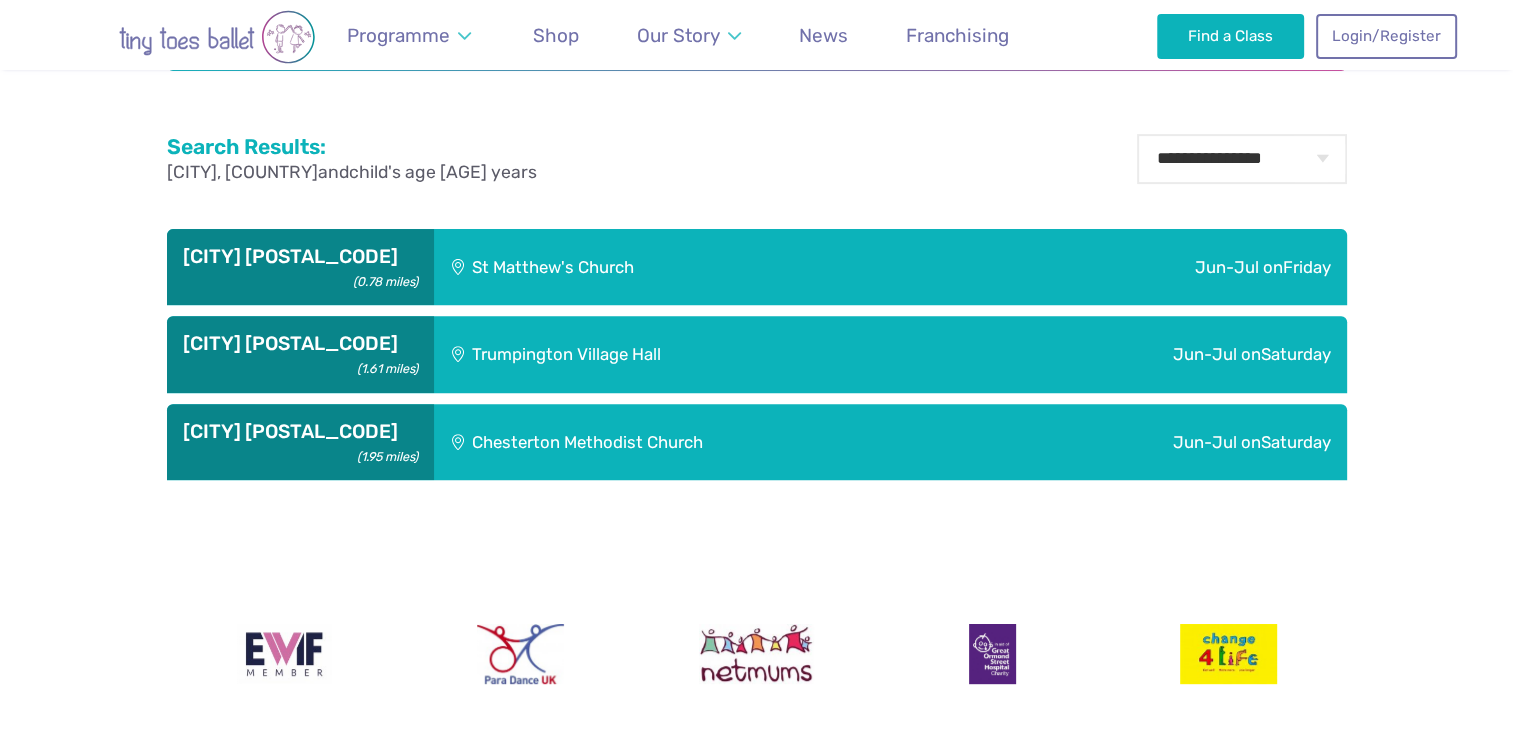 click on "Jun-Jul on  Saturday" at bounding box center [1147, 267] 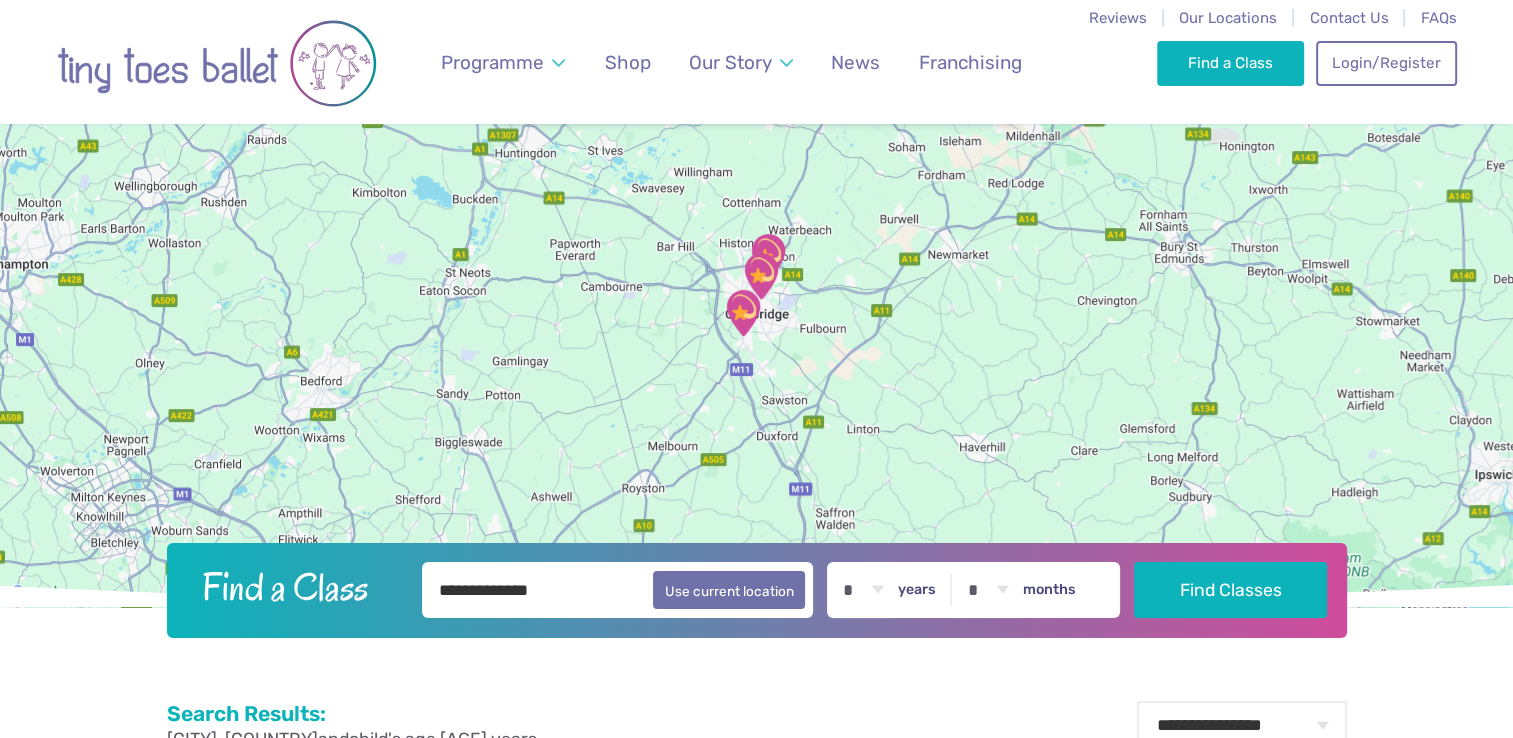 scroll, scrollTop: 0, scrollLeft: 0, axis: both 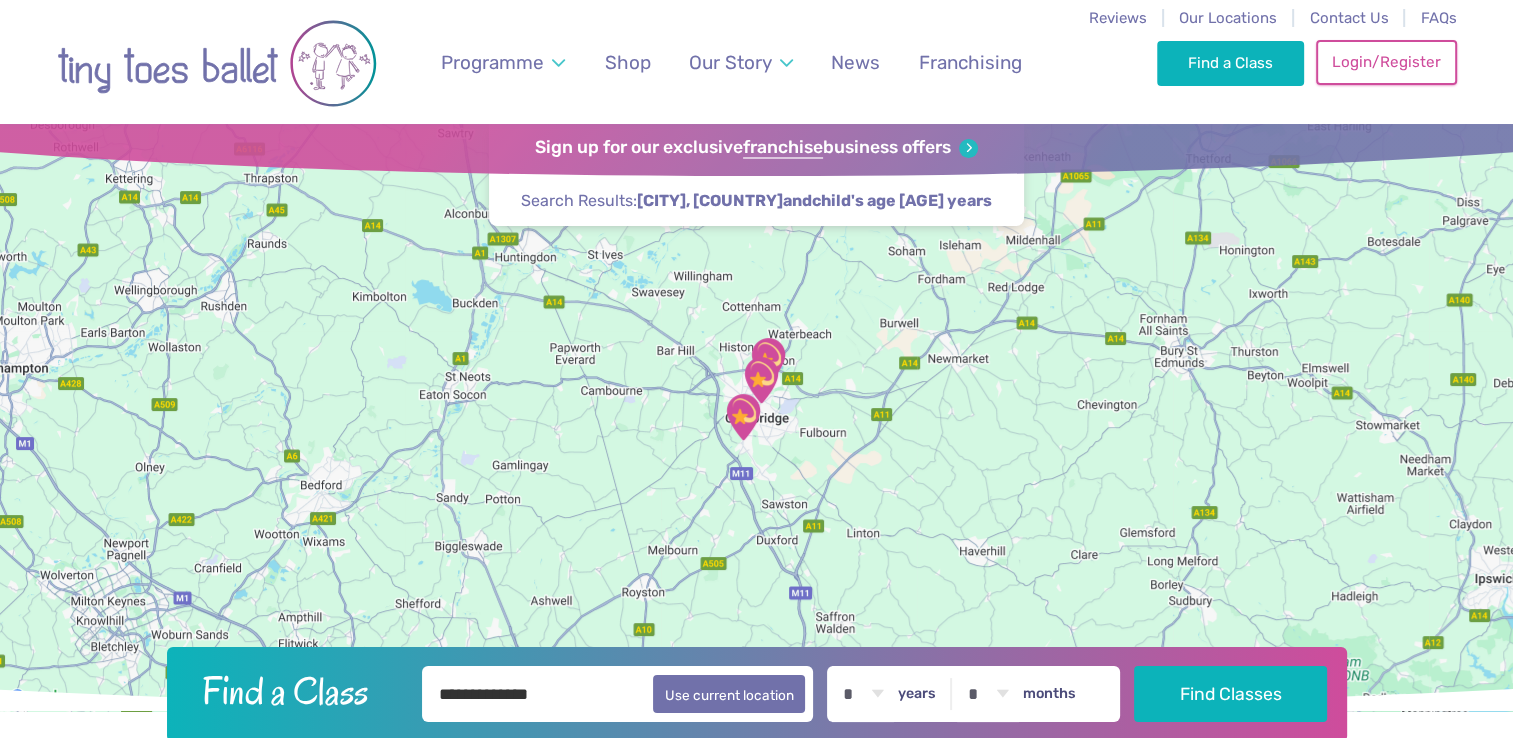 click on "Login/Register" at bounding box center [1386, 62] 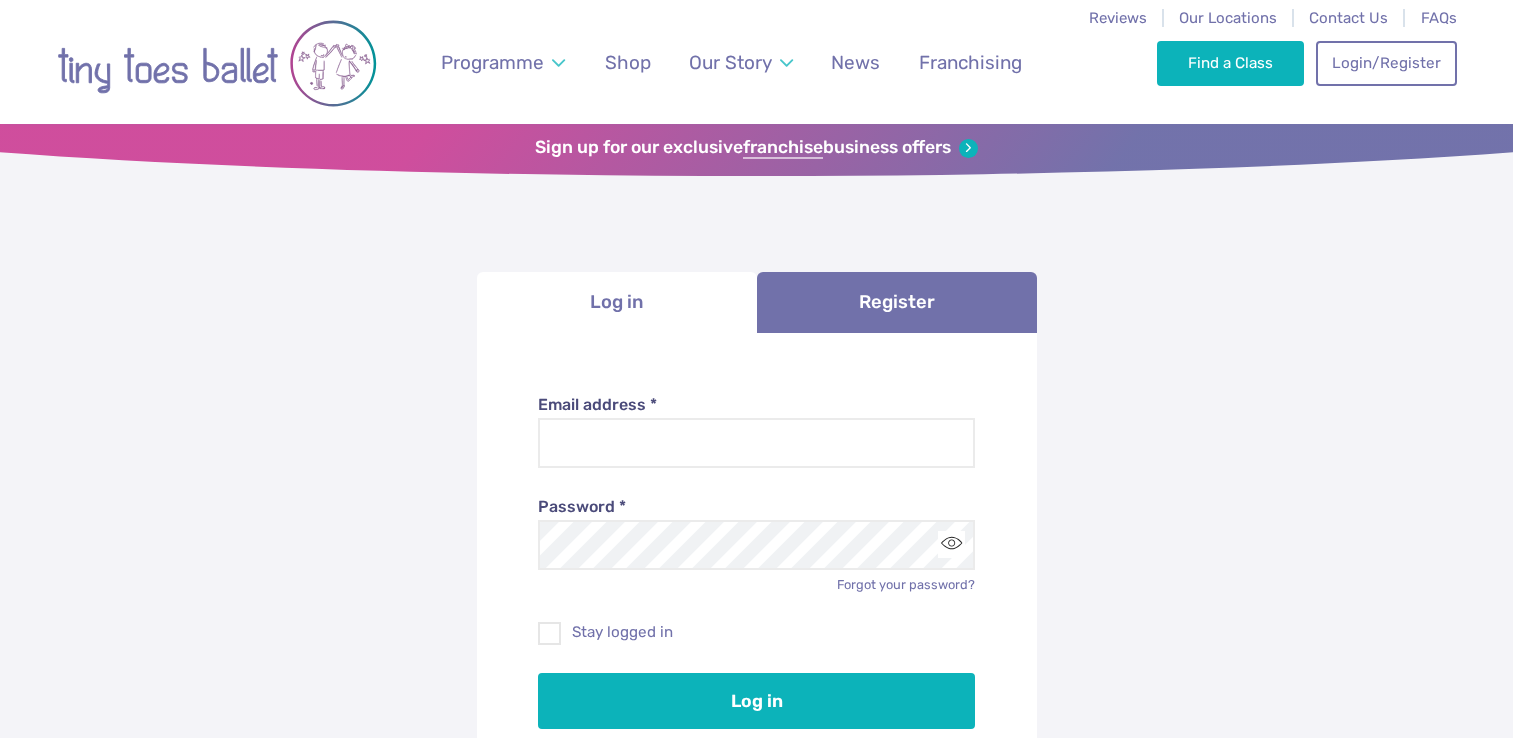 scroll, scrollTop: 0, scrollLeft: 0, axis: both 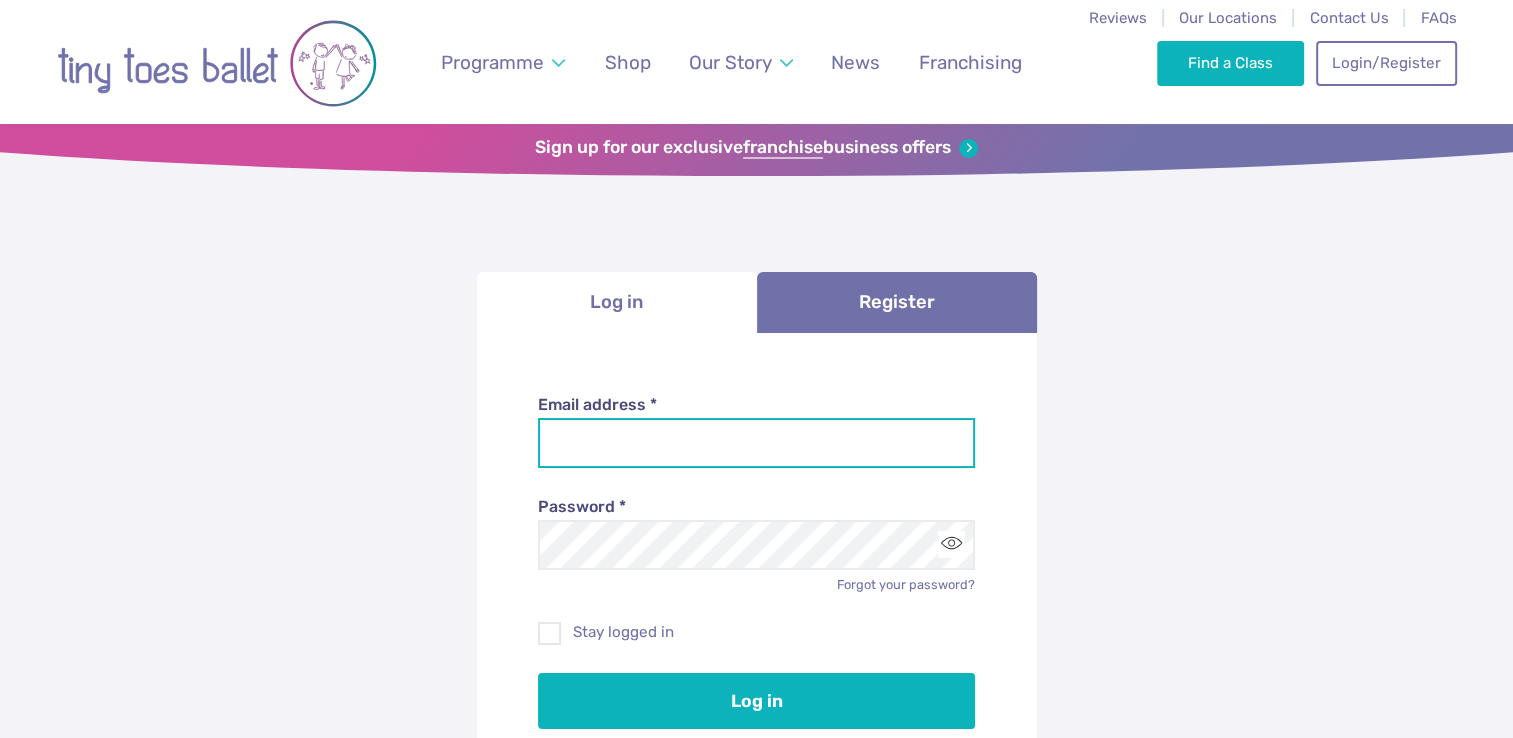 click on "Email address *" at bounding box center (756, 443) 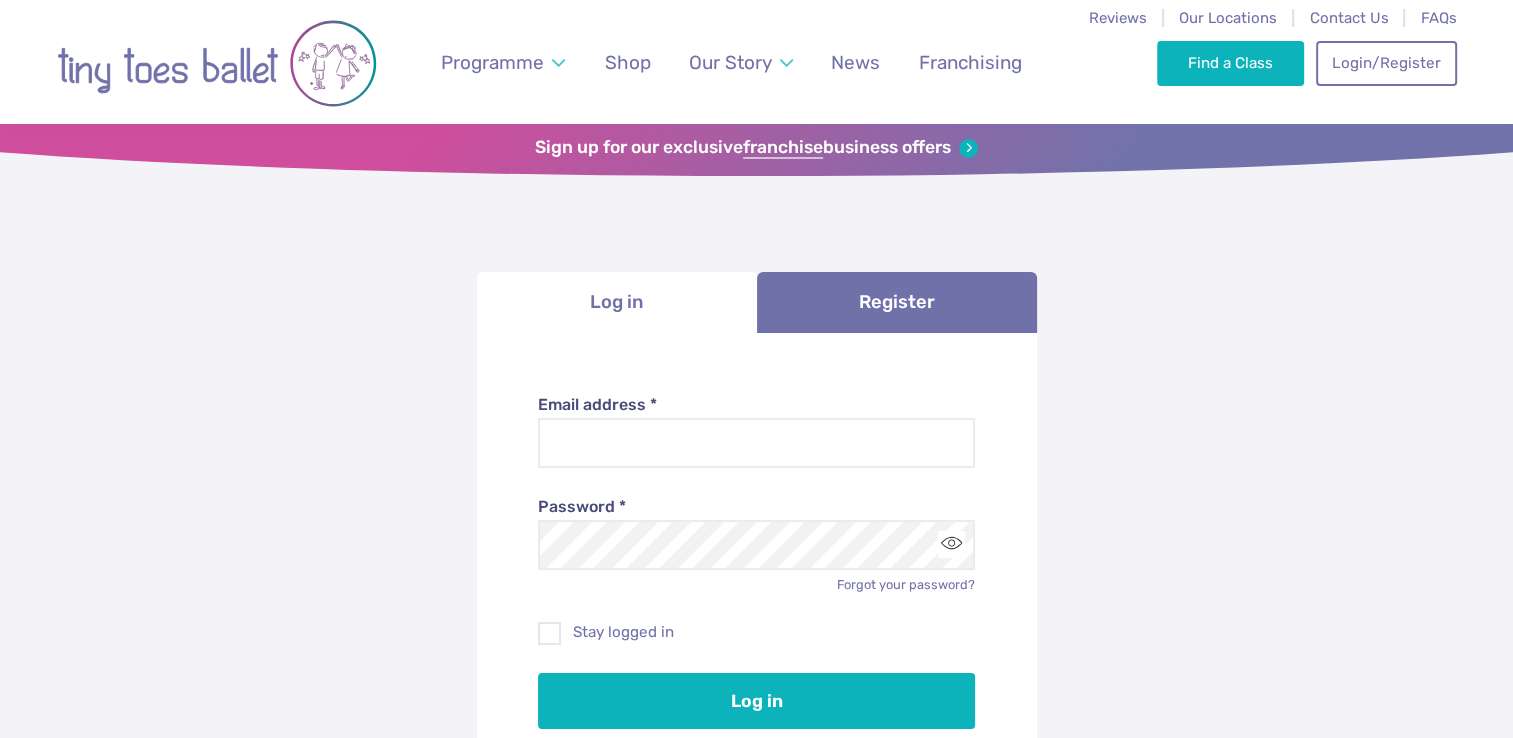 click on "**********" at bounding box center (756, 610) 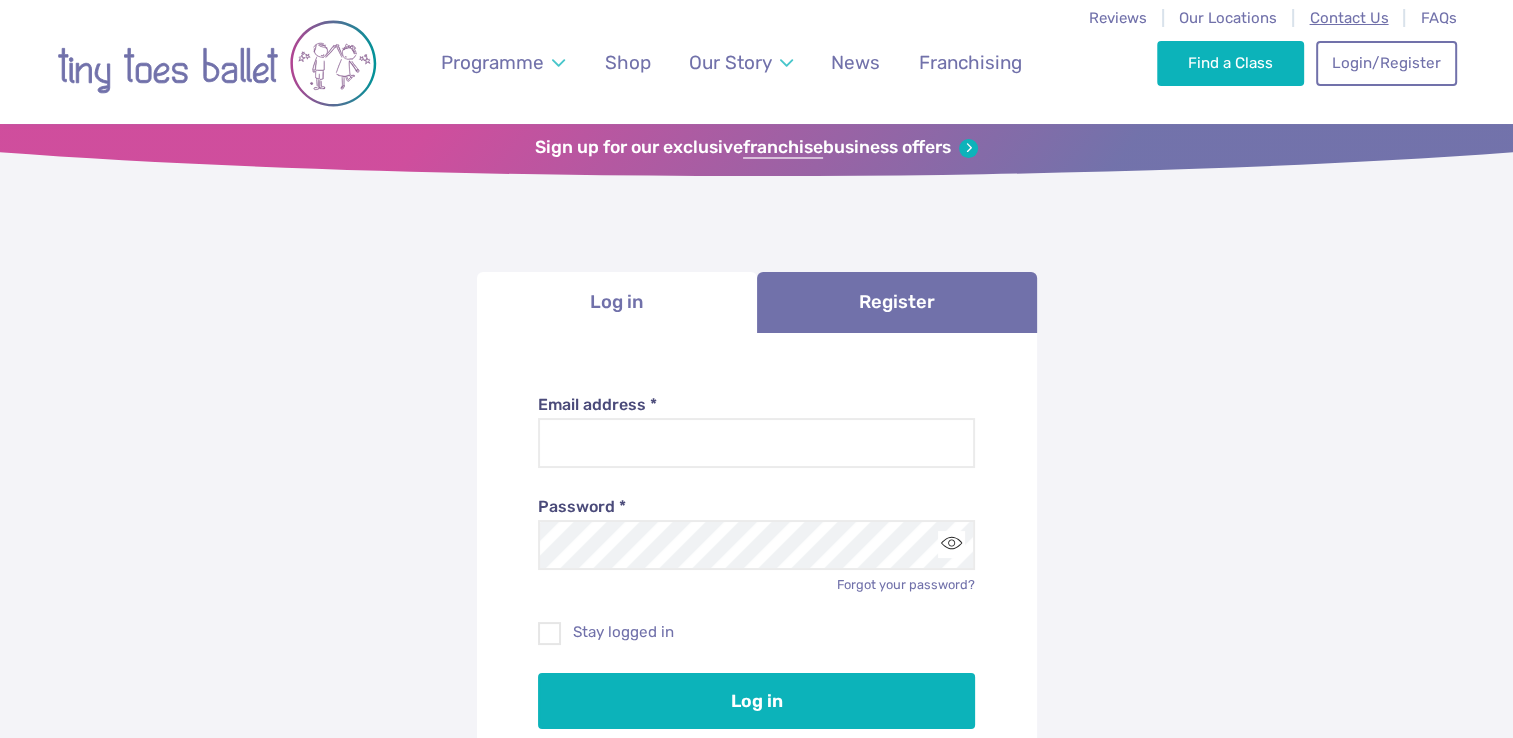 click on "Contact Us" at bounding box center [1348, 18] 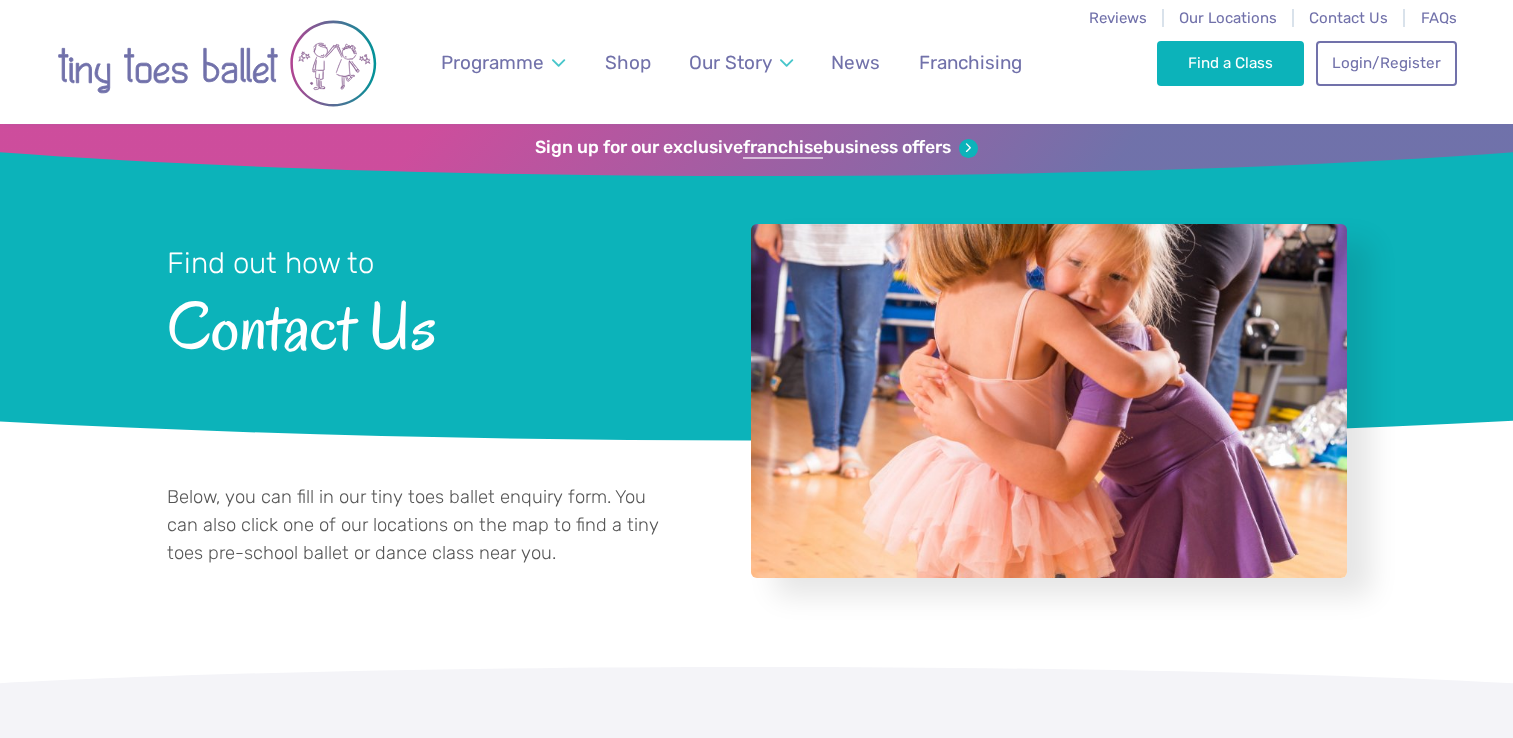 scroll, scrollTop: 0, scrollLeft: 0, axis: both 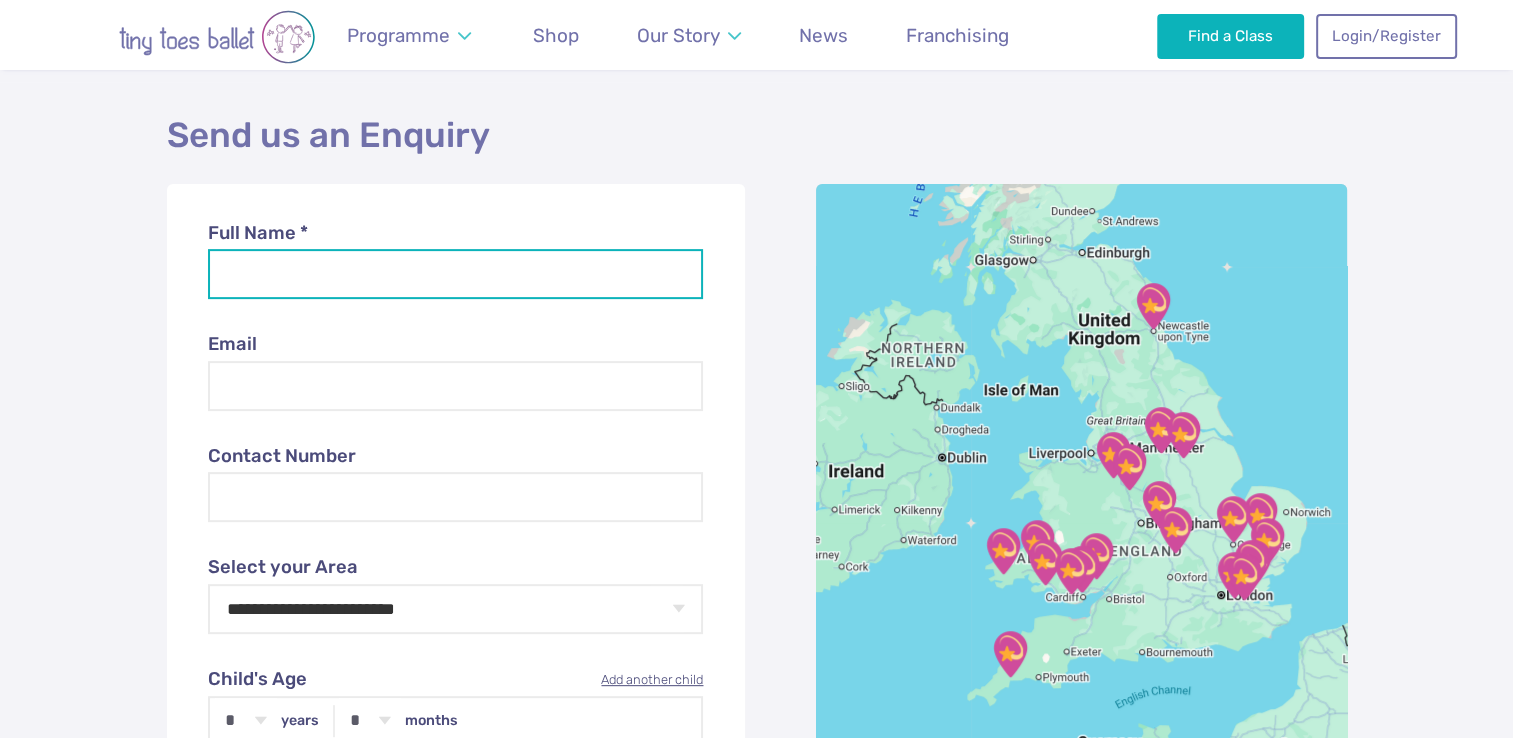 click on "Full Name *" at bounding box center (456, 274) 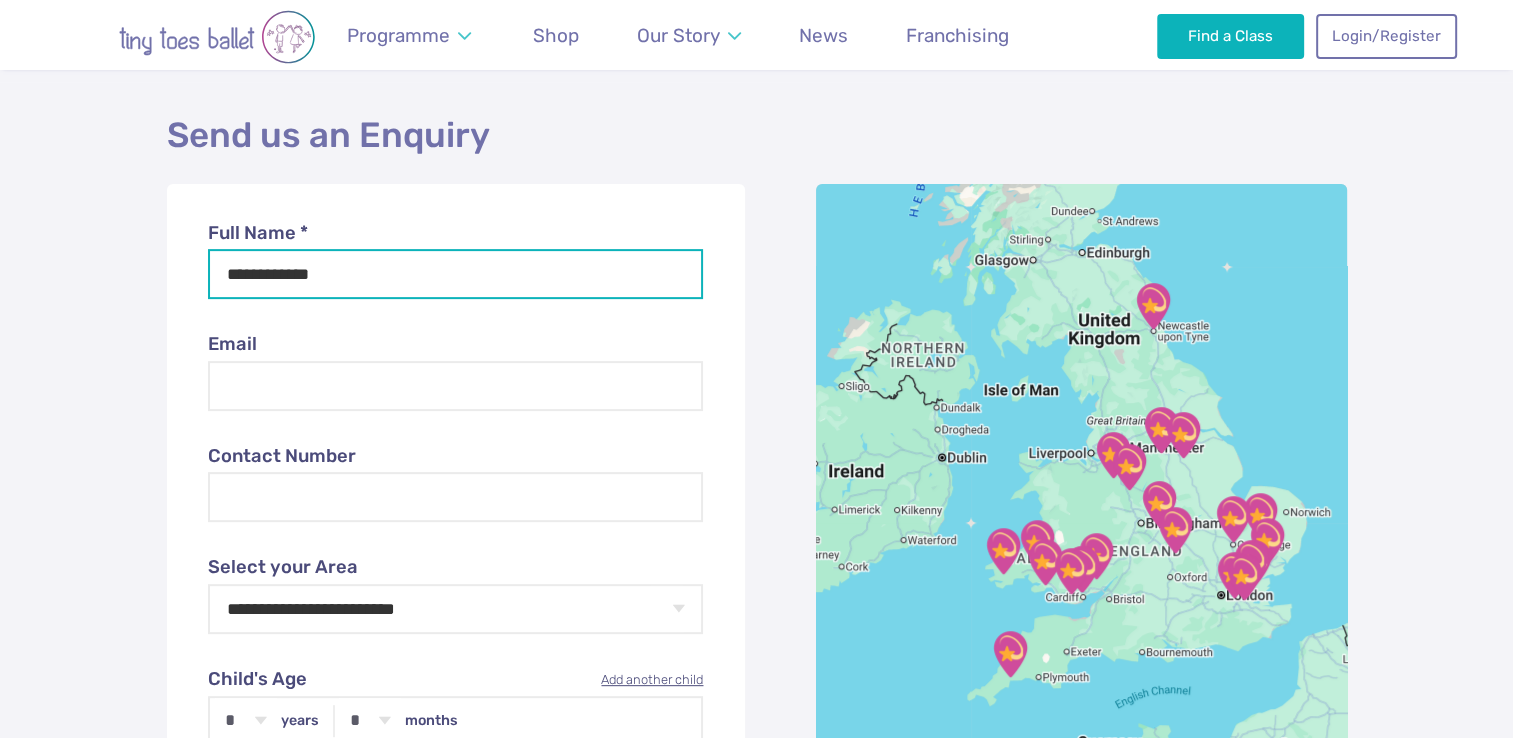 type on "**********" 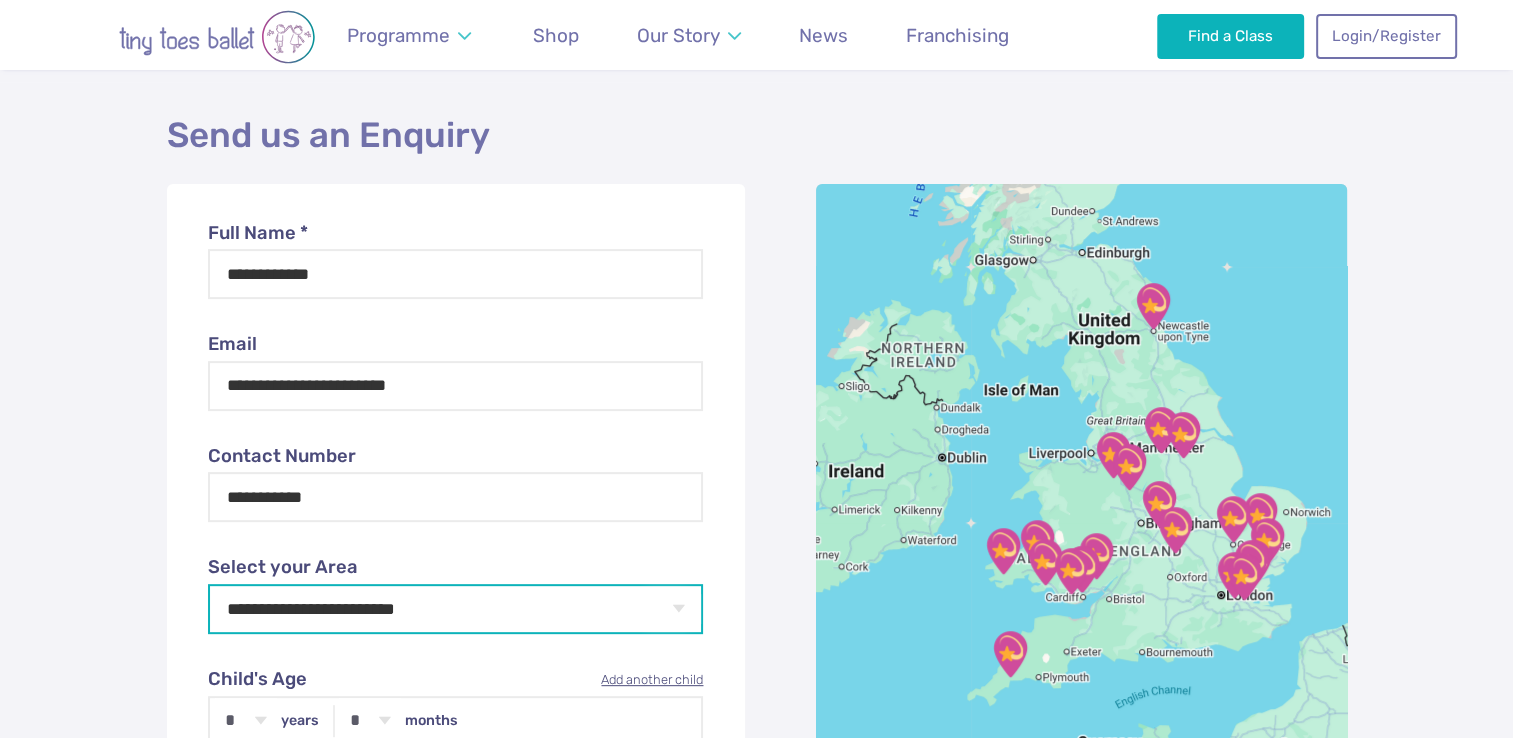 click on "**********" at bounding box center [456, 609] 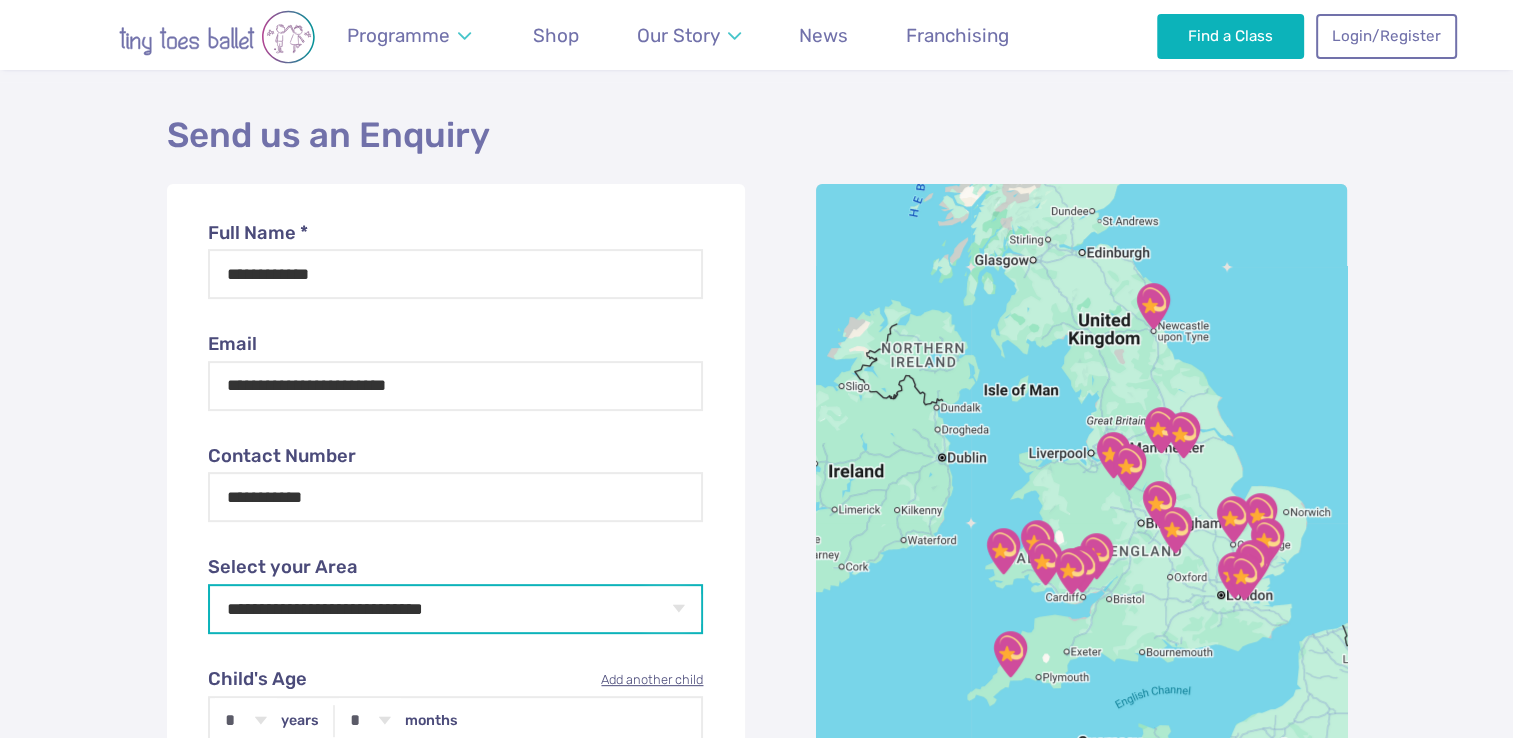 click on "**********" at bounding box center (456, 609) 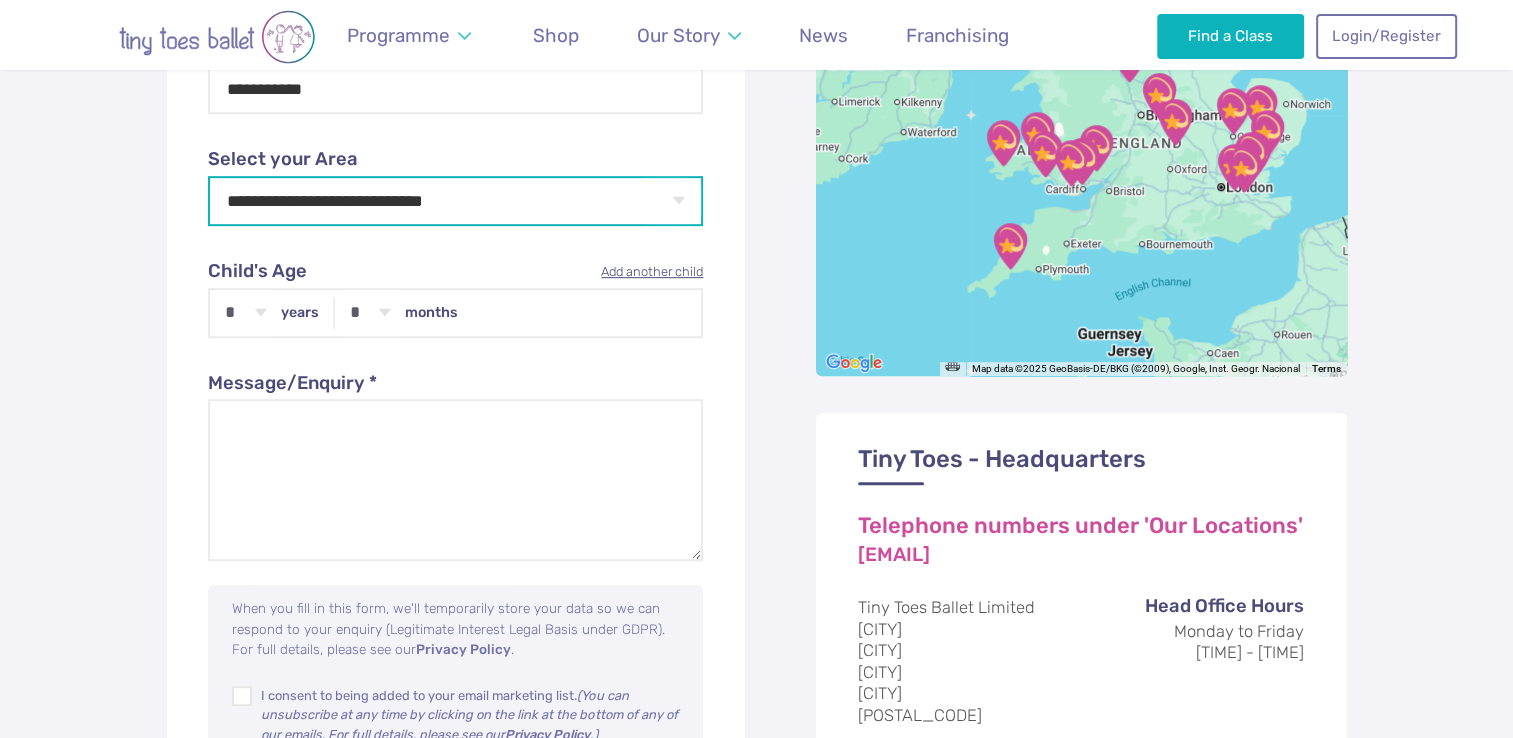 scroll, scrollTop: 1028, scrollLeft: 0, axis: vertical 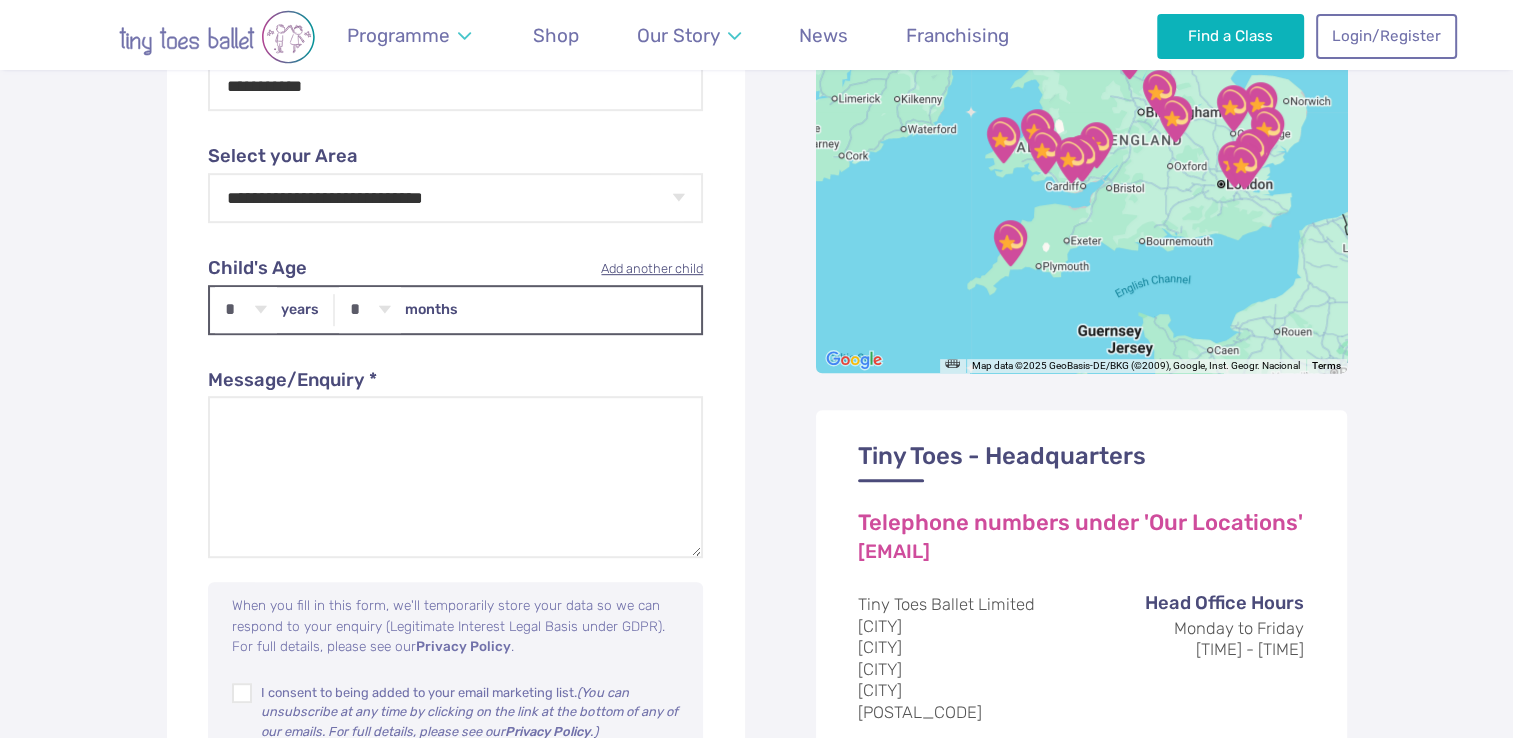click on "* * * * * * * * * * ** ** **" at bounding box center [0, 0] 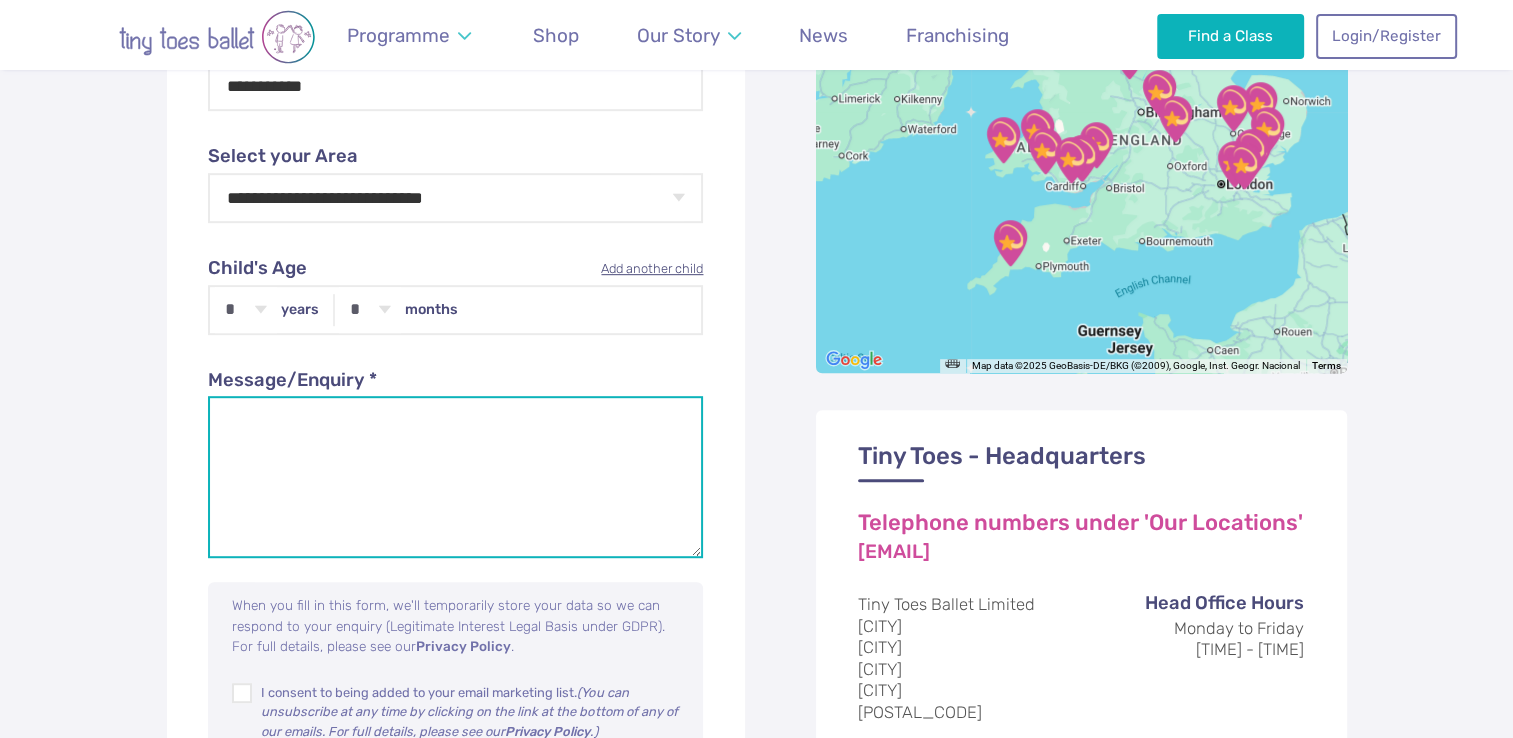 click on "Message/Enquiry *" at bounding box center (456, 477) 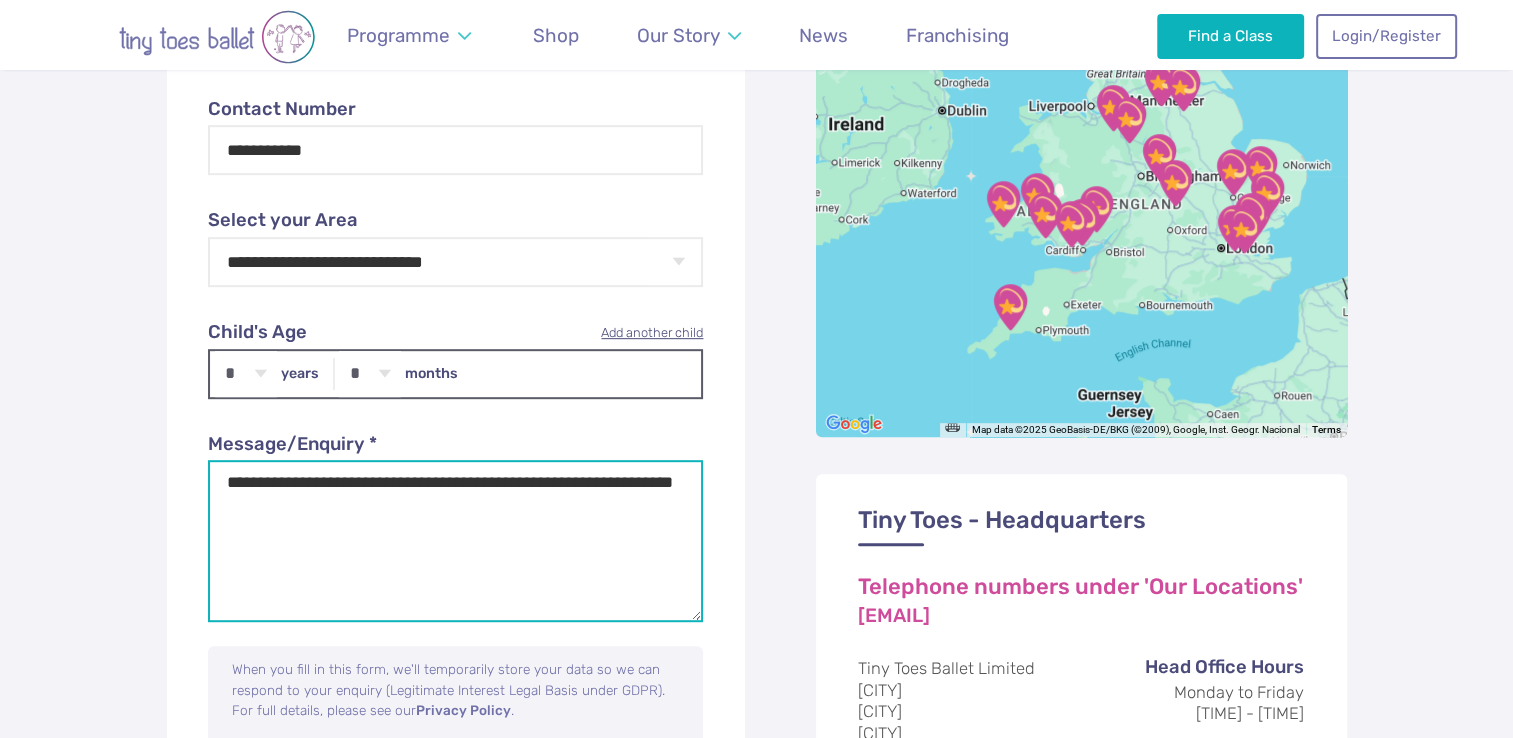 scroll, scrollTop: 928, scrollLeft: 0, axis: vertical 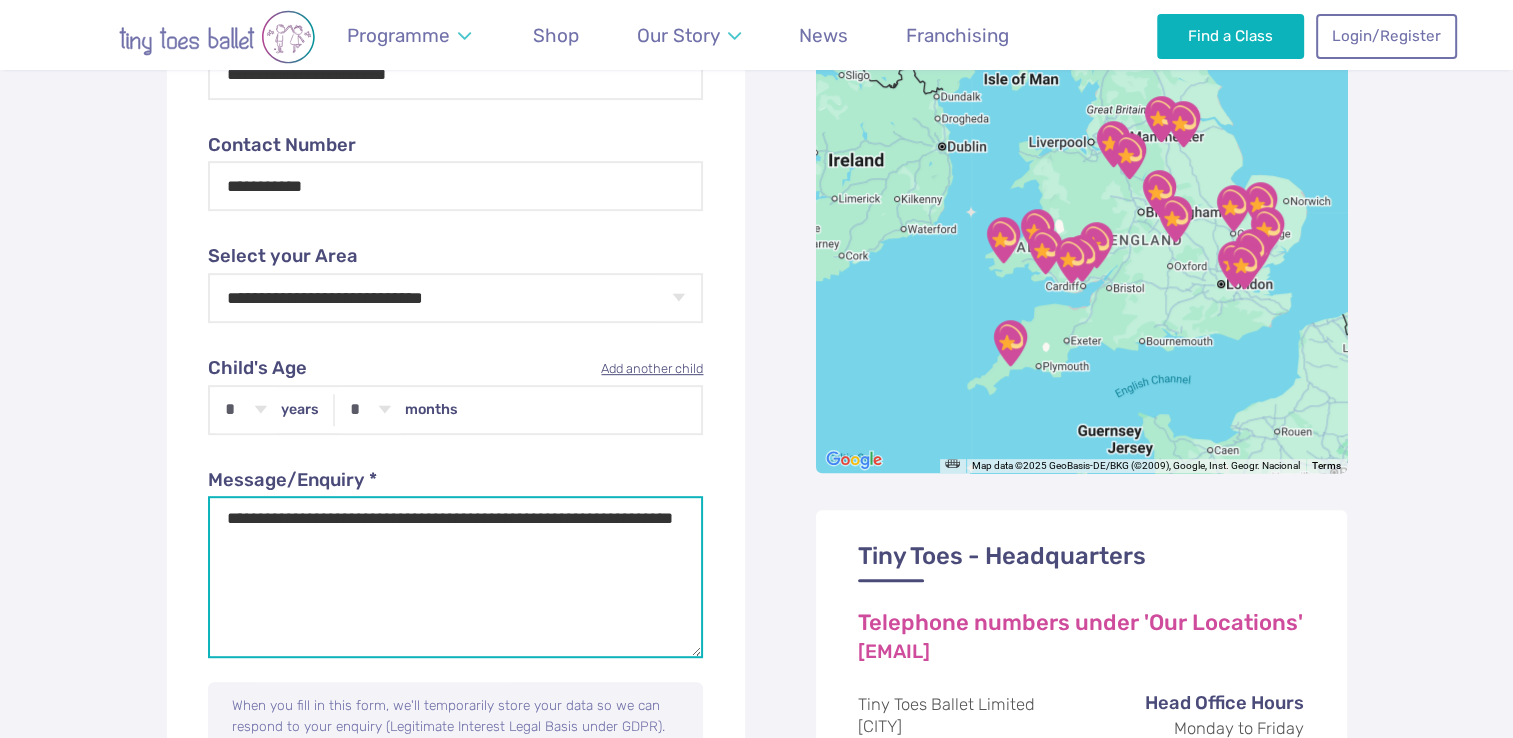 click on "**********" at bounding box center (456, 577) 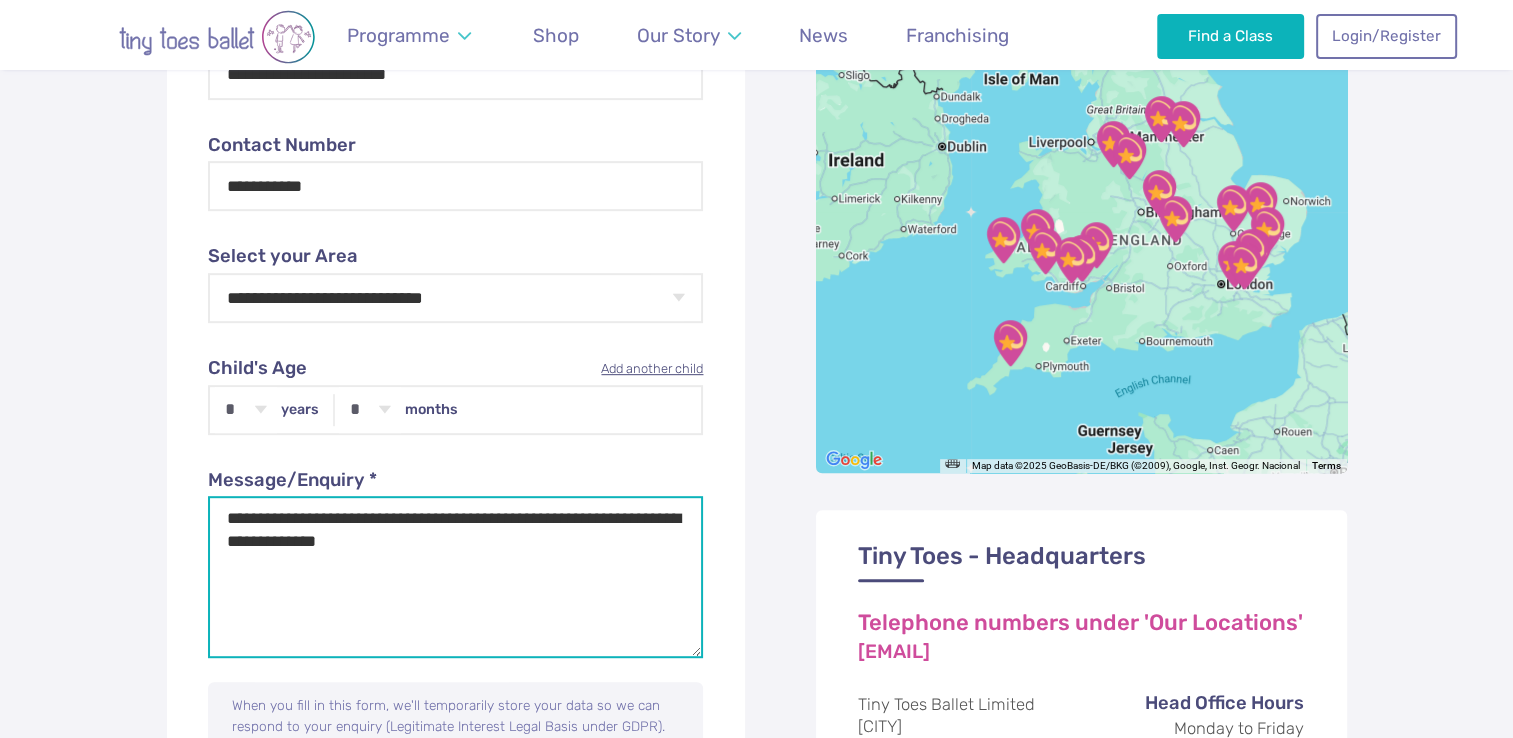 click on "**********" at bounding box center (456, 577) 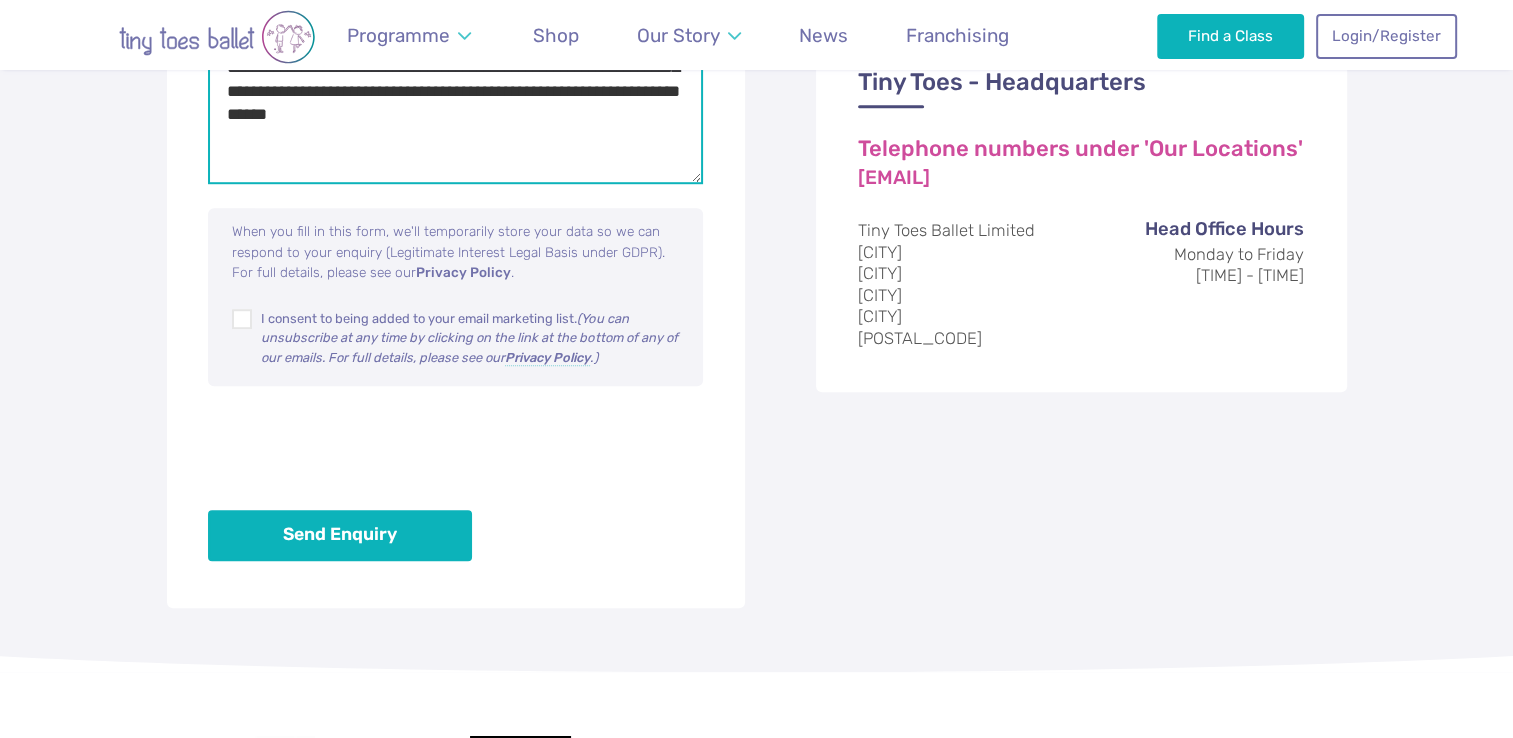 scroll, scrollTop: 1412, scrollLeft: 0, axis: vertical 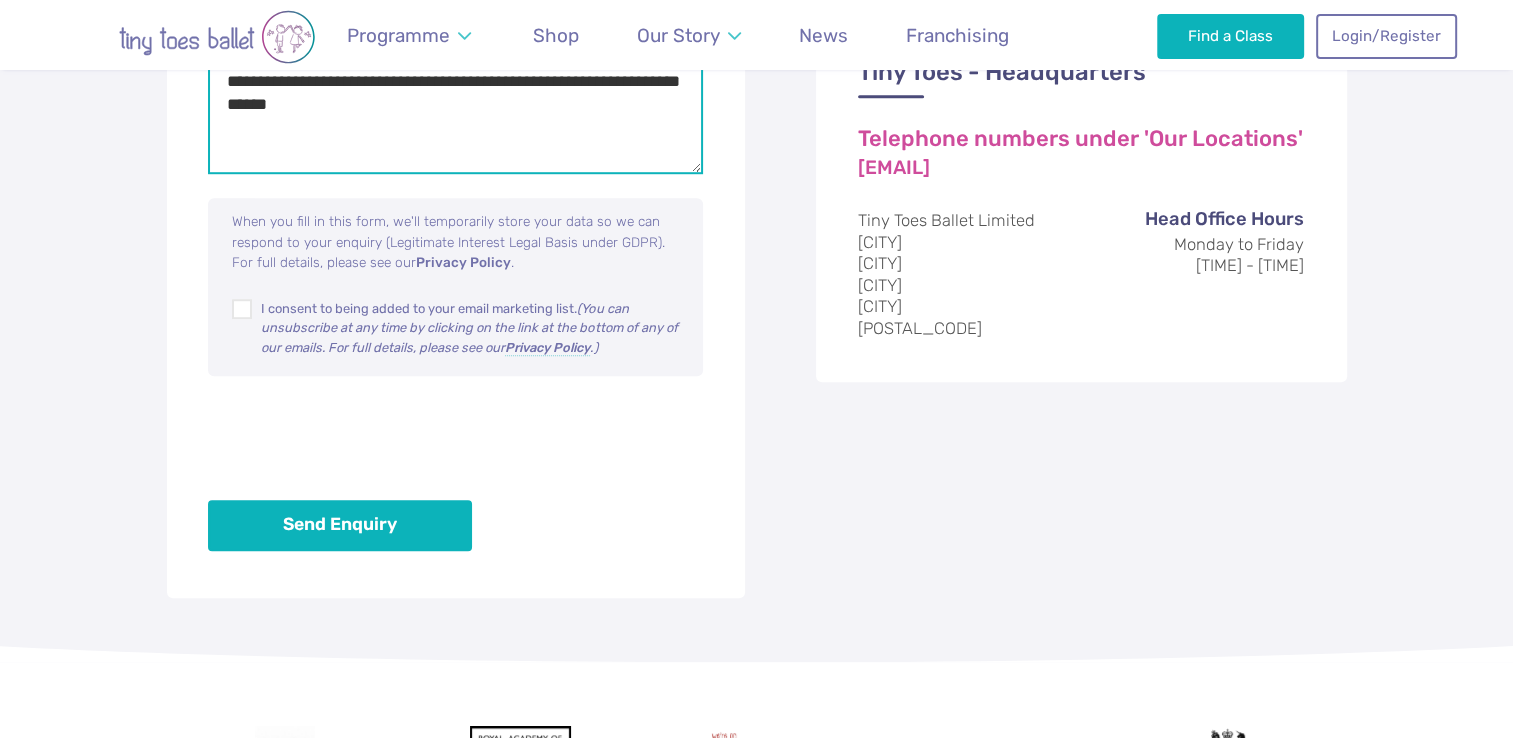 type on "**********" 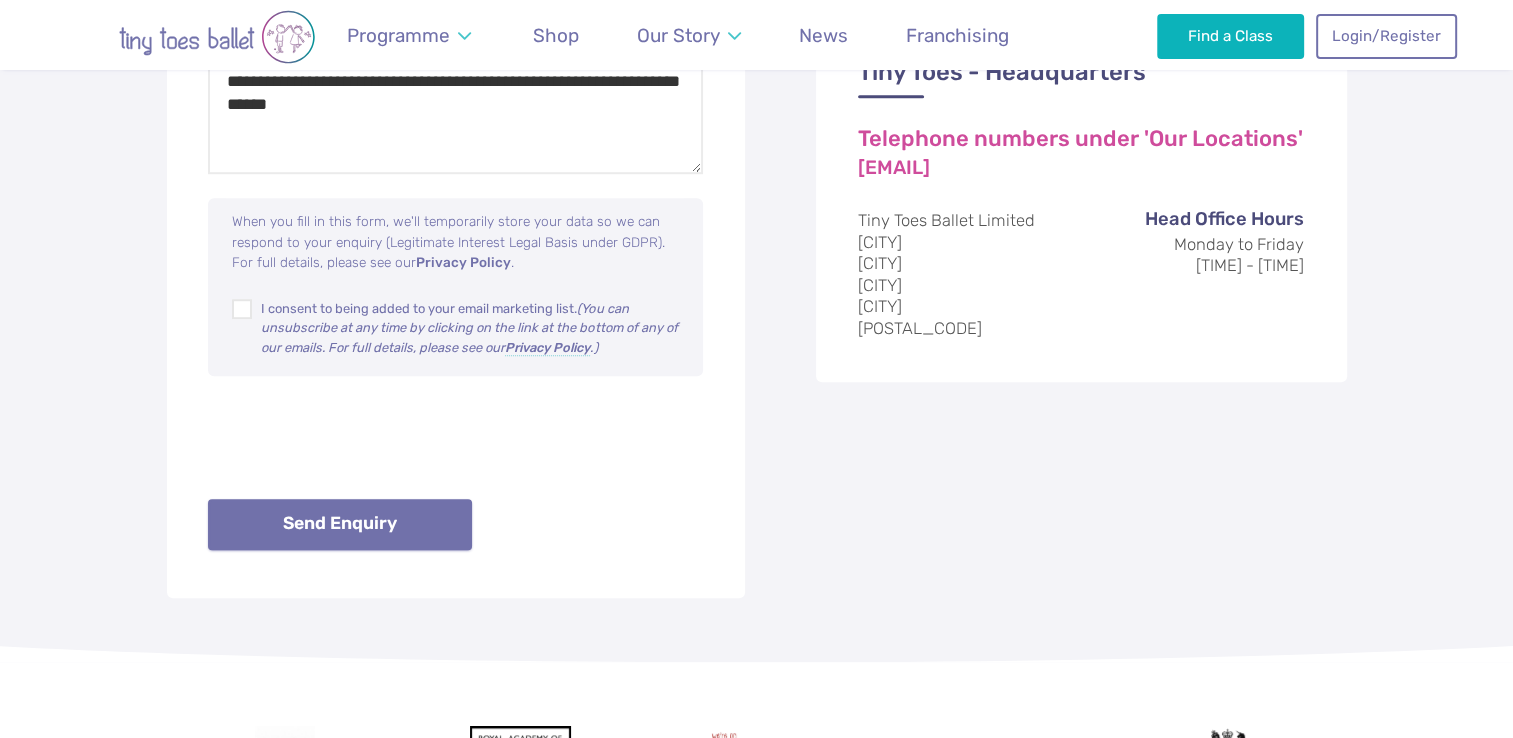 click on "Send Enquiry" at bounding box center (340, 524) 